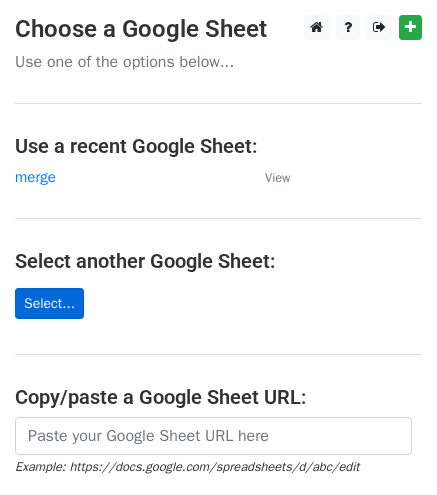 scroll, scrollTop: 0, scrollLeft: 0, axis: both 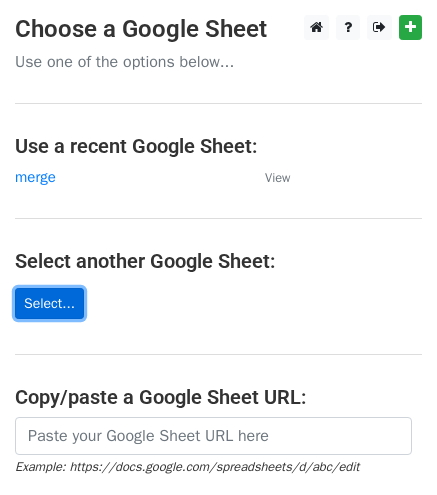 click on "Select..." at bounding box center [49, 303] 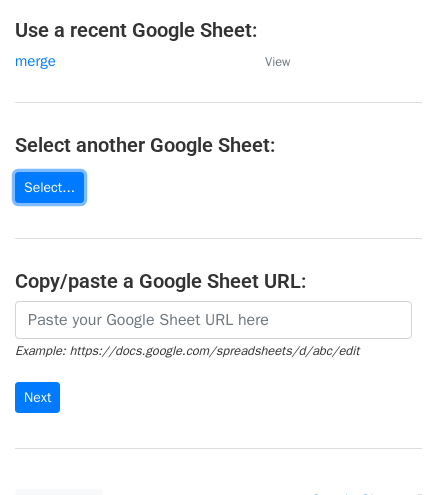 scroll, scrollTop: 0, scrollLeft: 0, axis: both 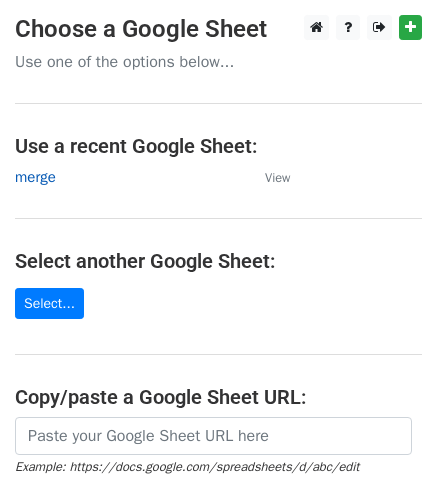 click on "merge" at bounding box center (35, 177) 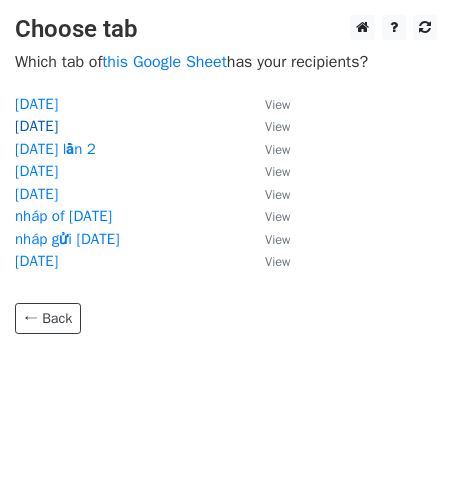scroll, scrollTop: 0, scrollLeft: 0, axis: both 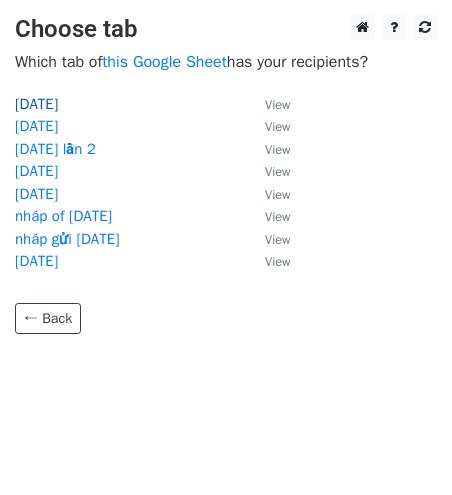 click on "9/2025" at bounding box center [36, 104] 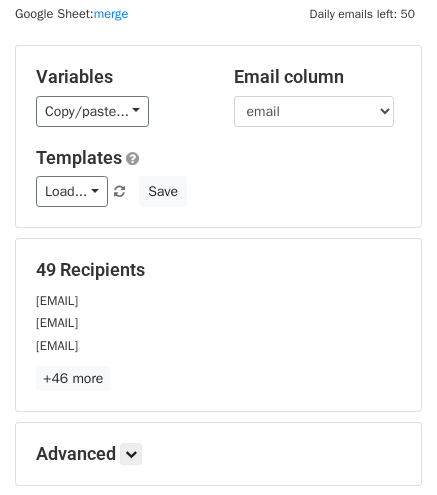 scroll, scrollTop: 64, scrollLeft: 0, axis: vertical 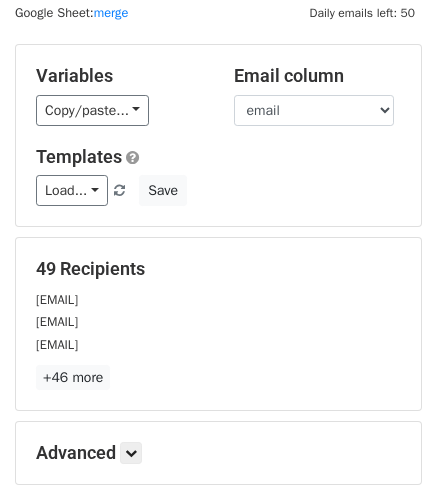 click on "Load...
No templates saved
Save" at bounding box center (218, 190) 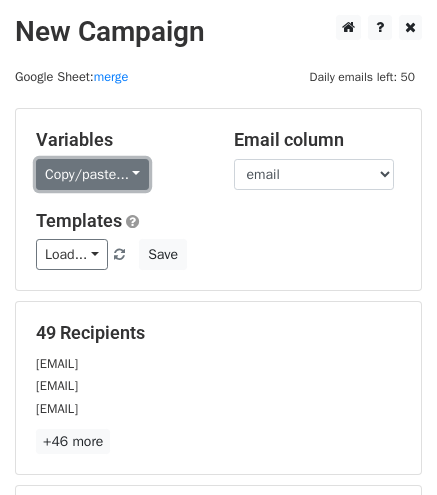 click on "Copy/paste..." at bounding box center (92, 174) 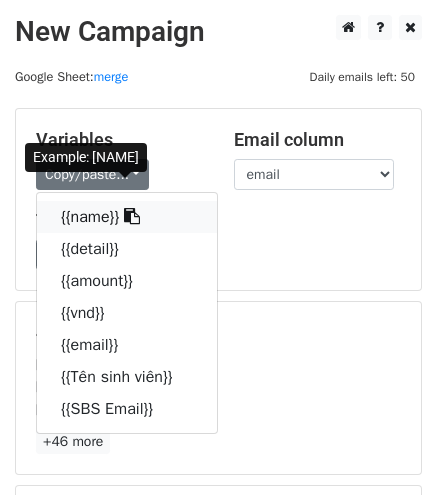 click on "{{name}}" at bounding box center (127, 217) 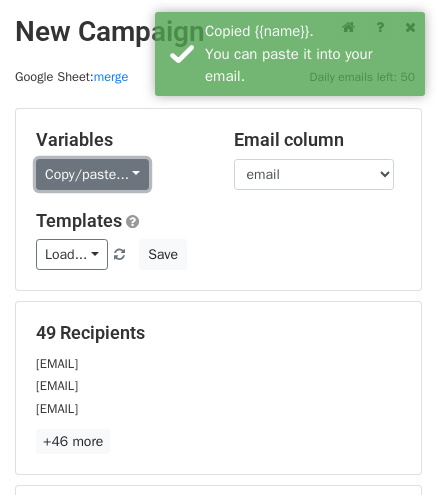 click on "Copy/paste..." at bounding box center [92, 174] 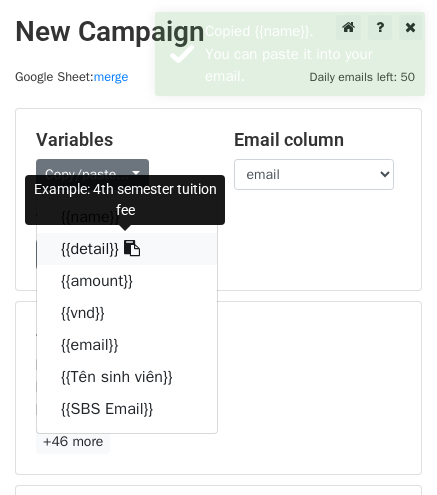 click on "{{detail}}" at bounding box center [127, 249] 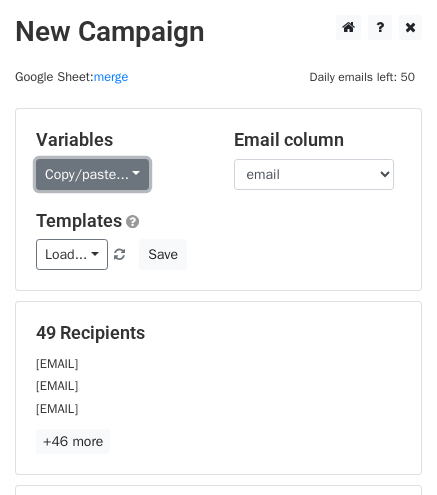 click on "Copy/paste..." at bounding box center [92, 174] 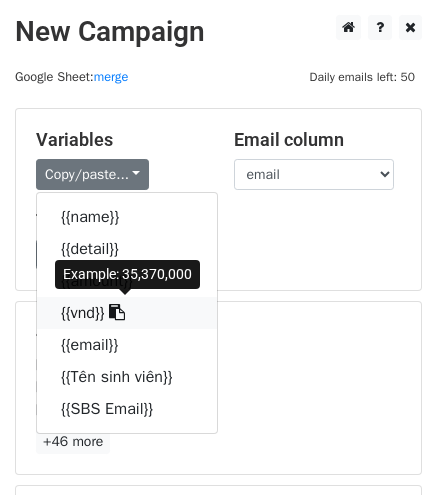 click on "{{vnd}}" at bounding box center [127, 313] 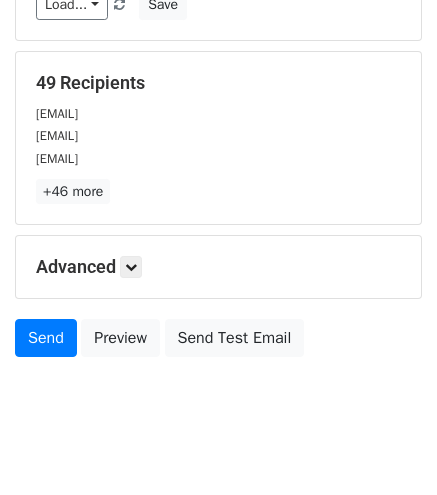 scroll, scrollTop: 278, scrollLeft: 0, axis: vertical 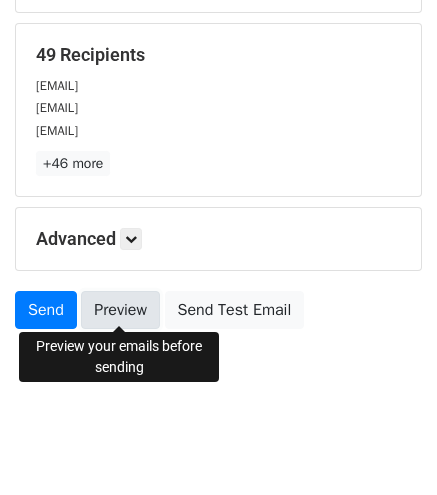 click on "Preview" at bounding box center (120, 310) 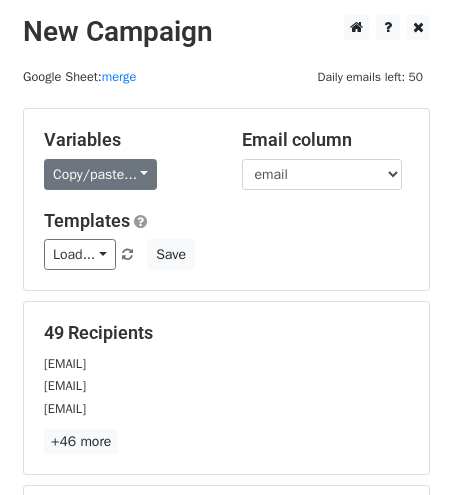 scroll, scrollTop: 200, scrollLeft: 0, axis: vertical 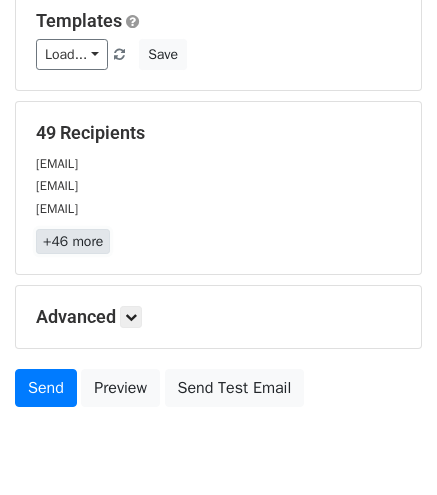 click on "+46 more" at bounding box center [73, 241] 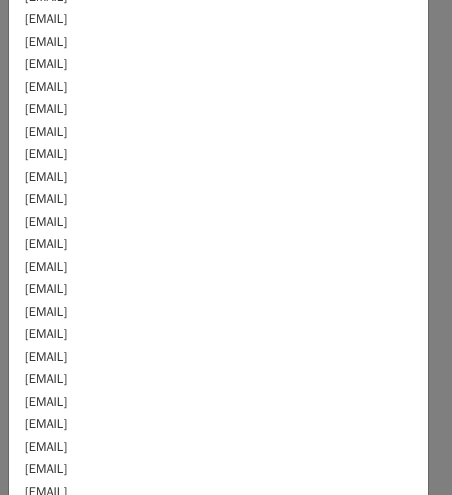 scroll, scrollTop: 786, scrollLeft: 0, axis: vertical 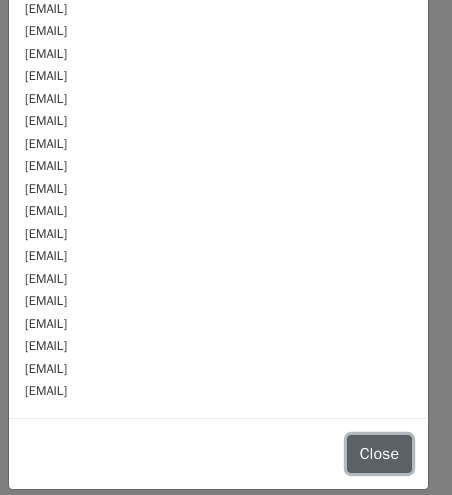 click on "Close" at bounding box center (379, 454) 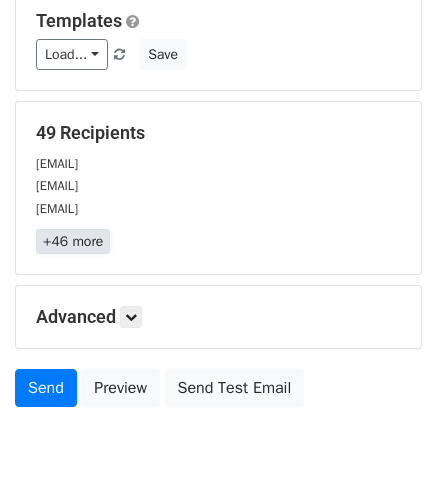 click on "+46 more" at bounding box center [73, 241] 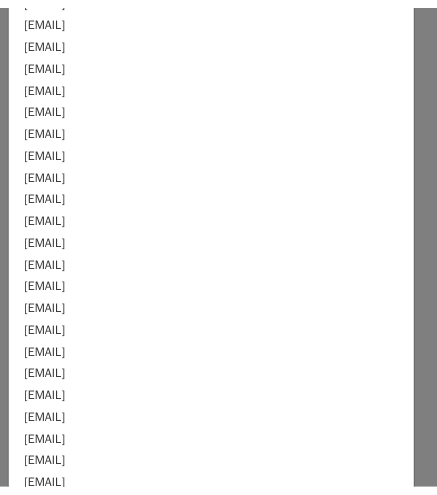 scroll, scrollTop: 786, scrollLeft: 0, axis: vertical 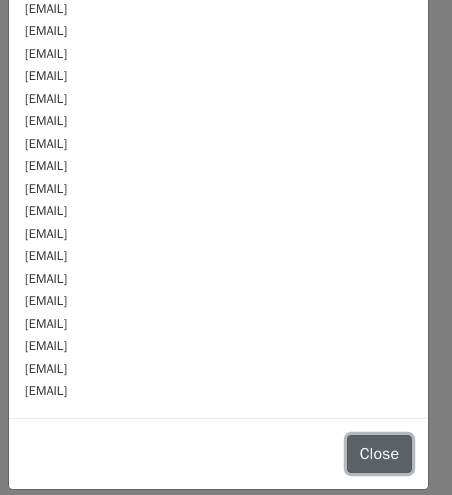 click on "New Campaign
Daily emails left: 50
Google Sheet:
merge
Variables
Copy/paste...
{{name}}
{{detail}}
{{amount}}
{{vnd}}
{{email}}
{{Tên sinh viên}}
{{SBS Email}}
Email column
name
detail
amount
vnd
email
Tên sinh viên
SBS Email
Templates
Load...
No templates saved
Save
49 Recipients
ellis.iriogbe0010@sbsuni.edu.vn
tankhon.moemyint0035@sbsuni.edu.vn
zinnwe.thankyaw0036@sbsuni.edu.vn
+46 more
49 Recipients
×
ellis.iriogbe0010@sbsuni.edu.vn
tankhon.moemyint0035@sbsuni.edu.vn
zinnwe.thankyaw0036@sbsuni.edu.vn
zwe.naing0092@sbsuni.edu.vn
zin.htet0093@sbsuni.edu.vn
hsu.swe0101@sbsuni.edu.vn
phone.min0097@sbsuni.edu.vn
minn.tun0169@sbsuni.edu.vn
ajakaye.samuel0117@sbsuni.edu.vn" at bounding box center [226, 156] 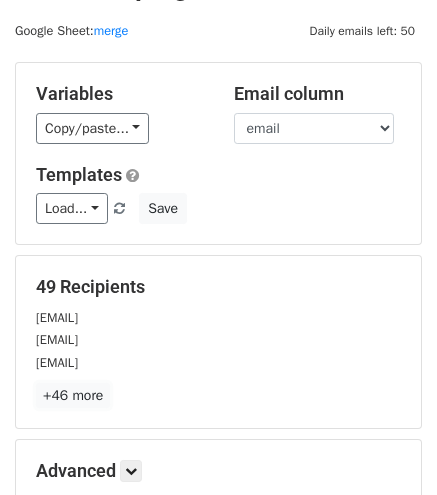 scroll, scrollTop: 0, scrollLeft: 0, axis: both 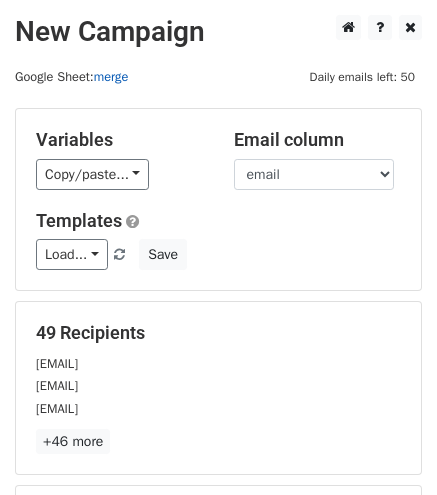 click on "merge" at bounding box center (111, 77) 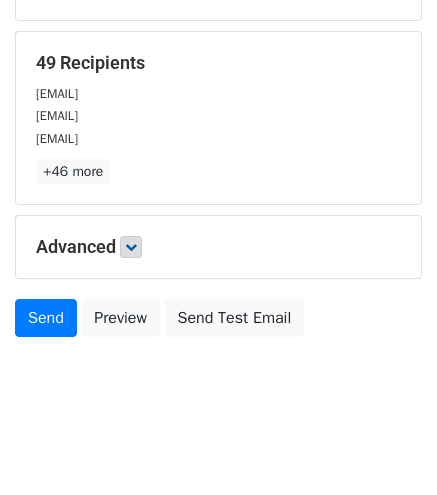 scroll, scrollTop: 0, scrollLeft: 0, axis: both 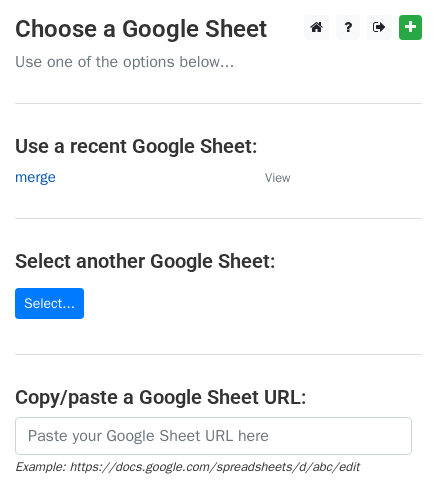 click on "merge" at bounding box center [35, 177] 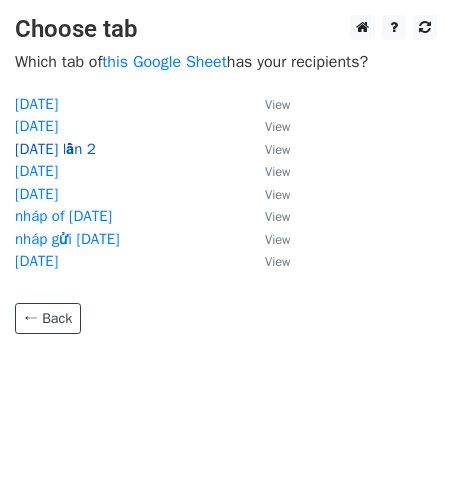 scroll, scrollTop: 0, scrollLeft: 0, axis: both 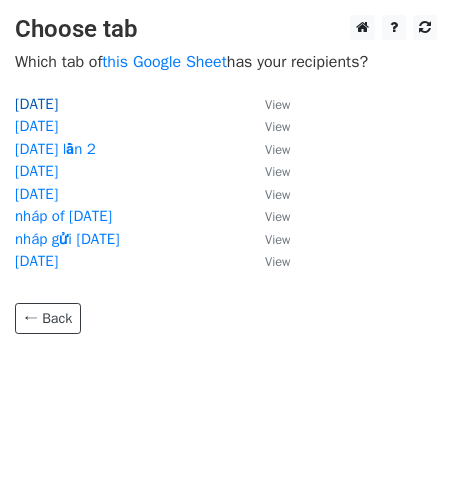 click on "9/2025" at bounding box center [36, 104] 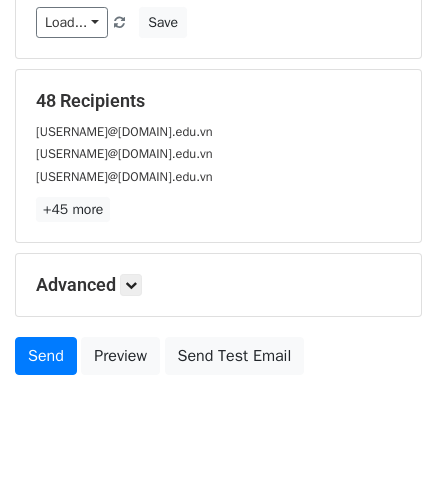 scroll, scrollTop: 233, scrollLeft: 0, axis: vertical 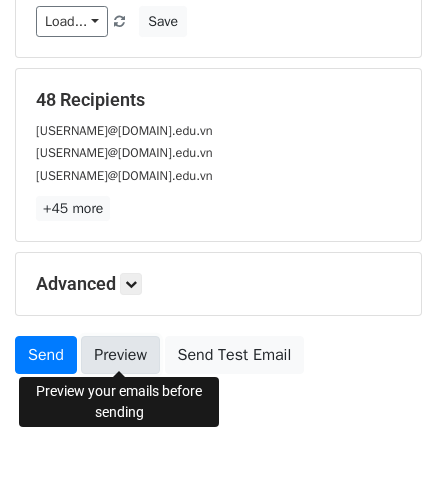 click on "Preview" at bounding box center [120, 355] 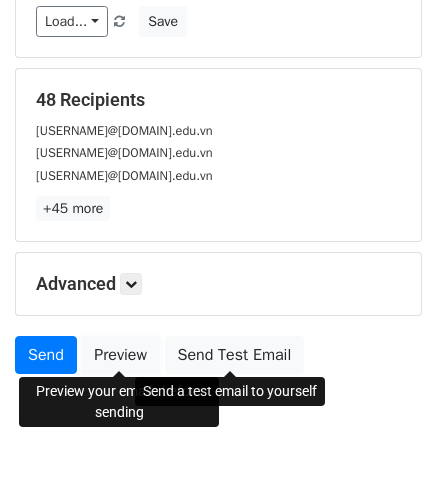 scroll, scrollTop: 278, scrollLeft: 0, axis: vertical 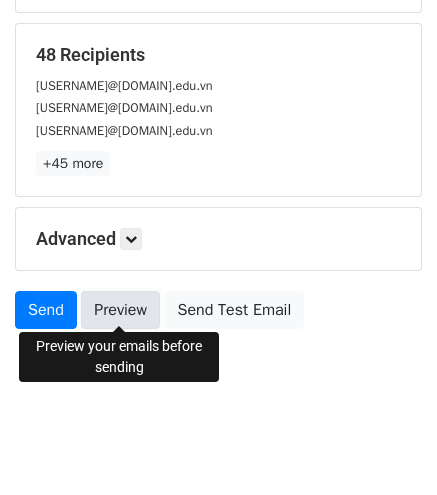 click on "Preview" at bounding box center (120, 310) 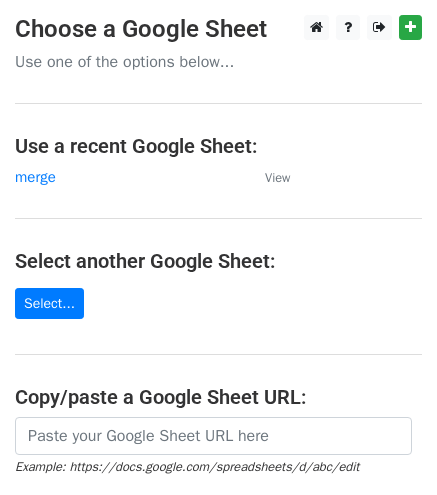 scroll, scrollTop: 0, scrollLeft: 0, axis: both 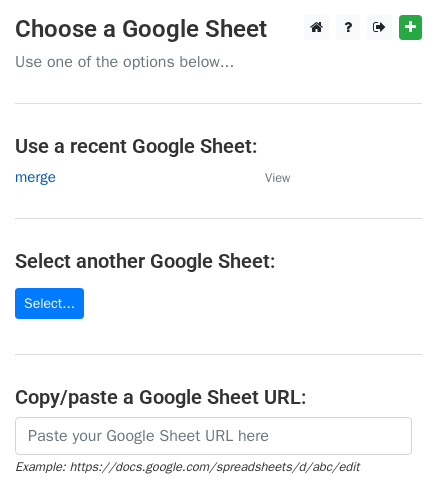 click on "merge" at bounding box center [35, 177] 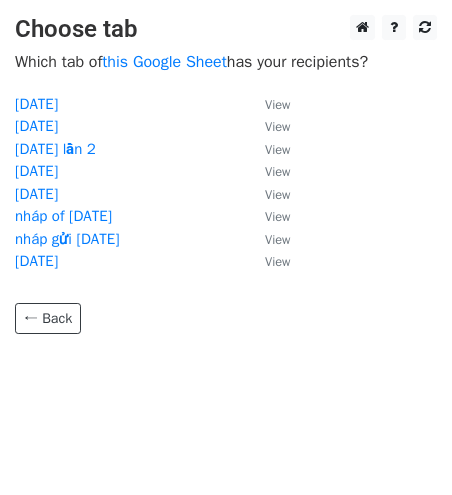 scroll, scrollTop: 0, scrollLeft: 0, axis: both 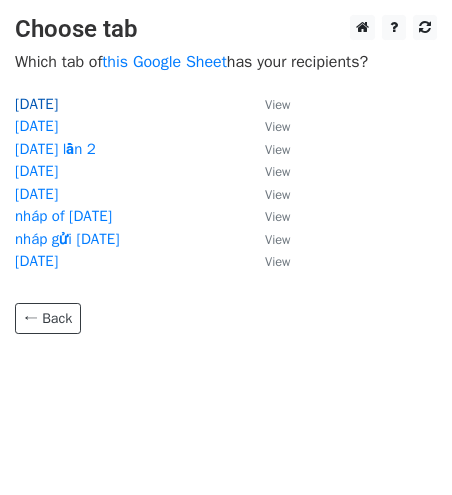 click on "[DATE]" at bounding box center [36, 104] 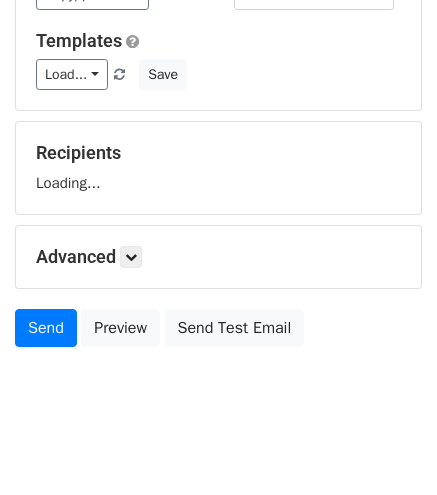scroll, scrollTop: 198, scrollLeft: 0, axis: vertical 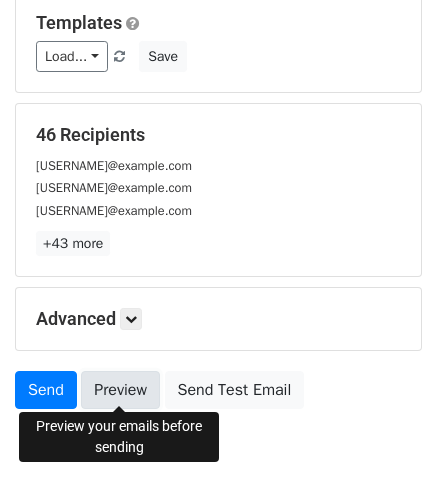 click on "Preview" at bounding box center (120, 390) 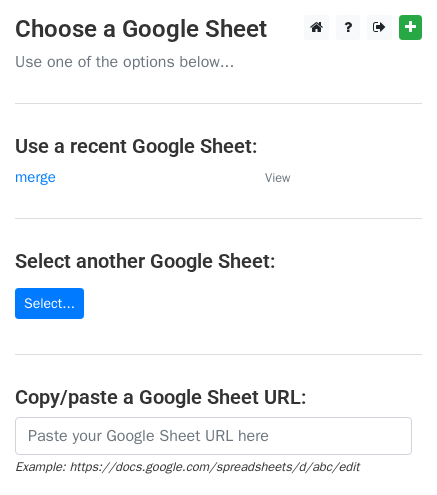 scroll, scrollTop: 0, scrollLeft: 0, axis: both 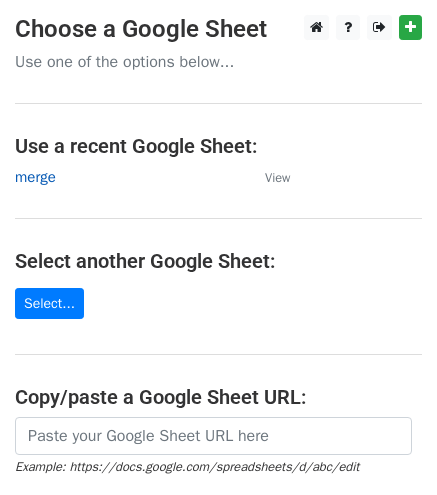 click on "merge" at bounding box center [35, 177] 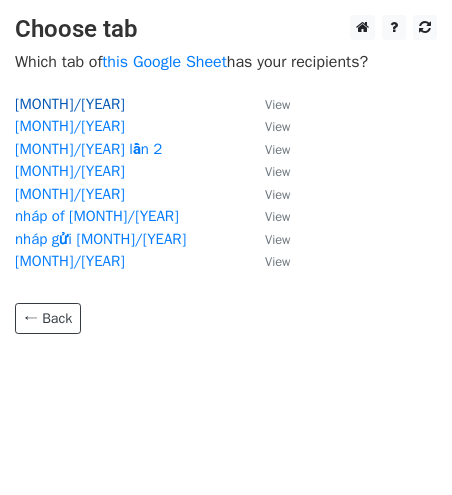 scroll, scrollTop: 0, scrollLeft: 0, axis: both 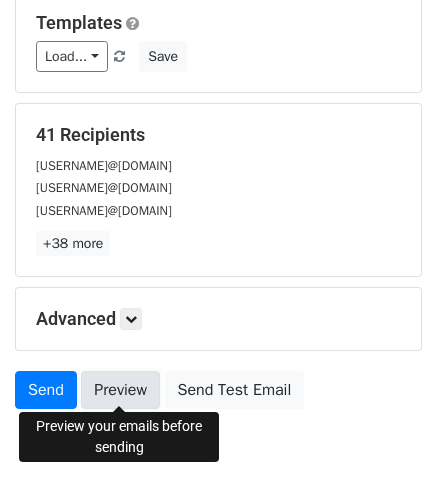 click on "Preview" at bounding box center [120, 390] 